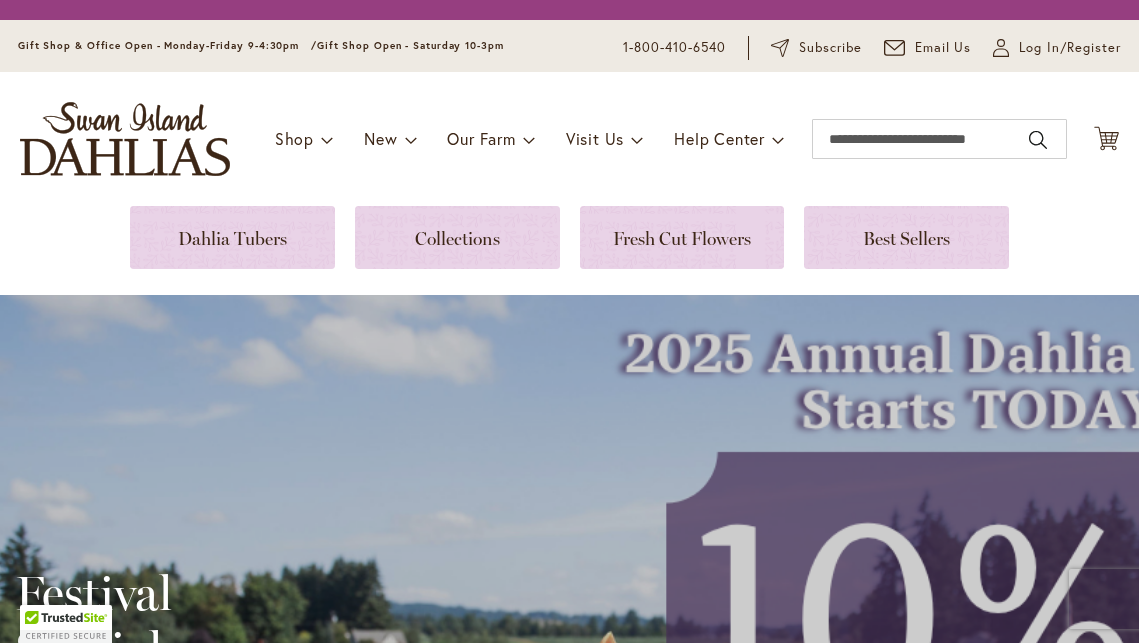 scroll, scrollTop: 0, scrollLeft: 0, axis: both 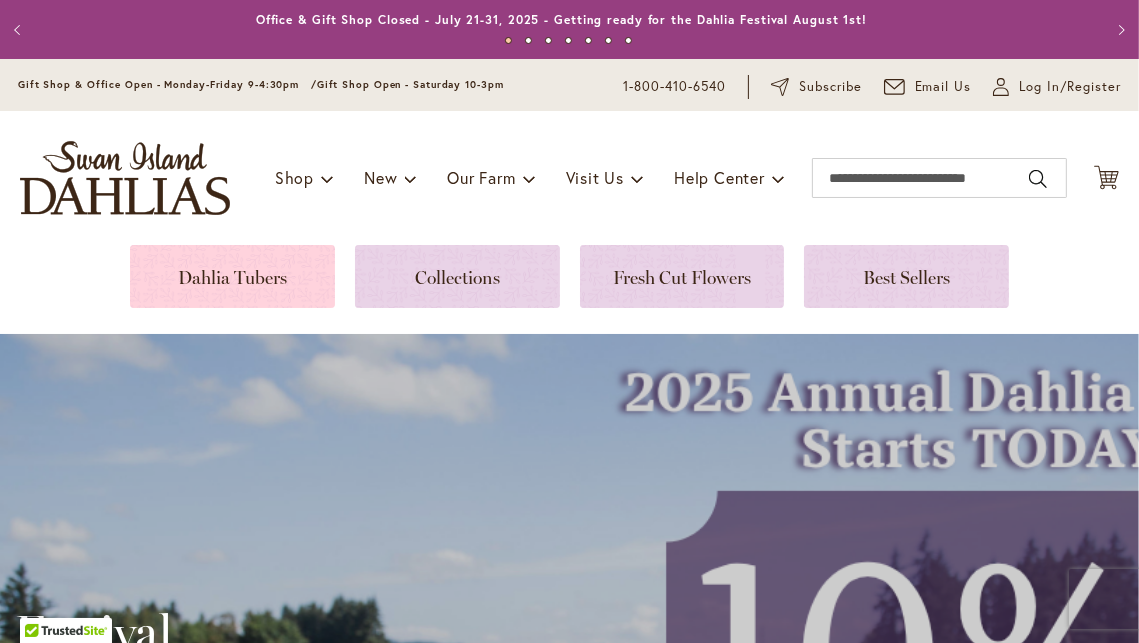 click at bounding box center (232, 276) 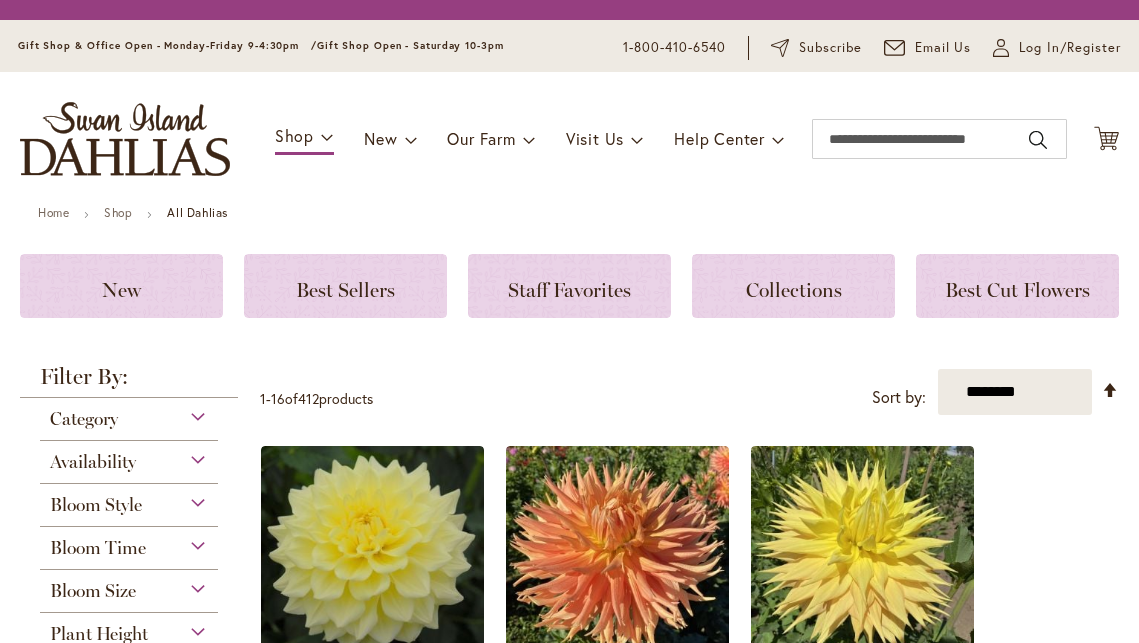 scroll, scrollTop: 0, scrollLeft: 0, axis: both 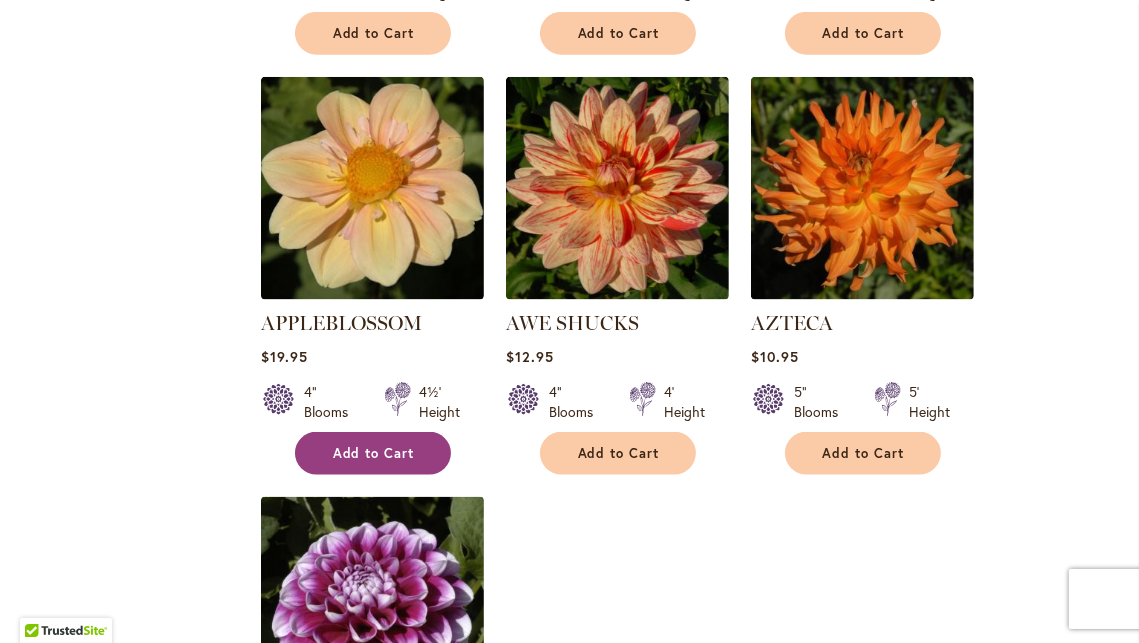 click on "Add to Cart" at bounding box center (373, 453) 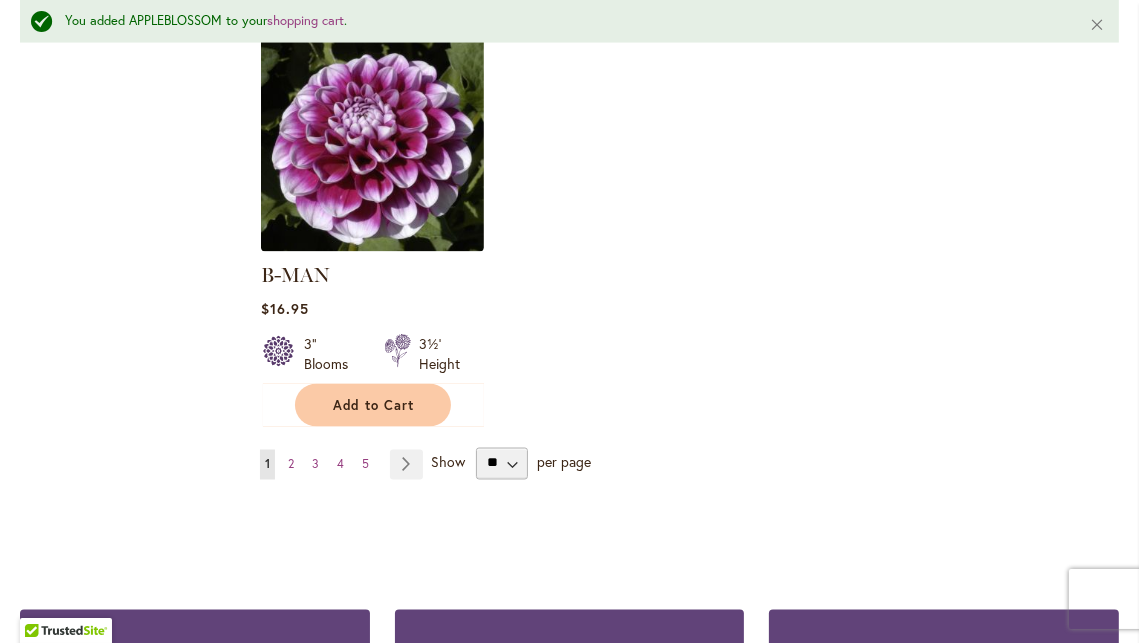 scroll, scrollTop: 2624, scrollLeft: 0, axis: vertical 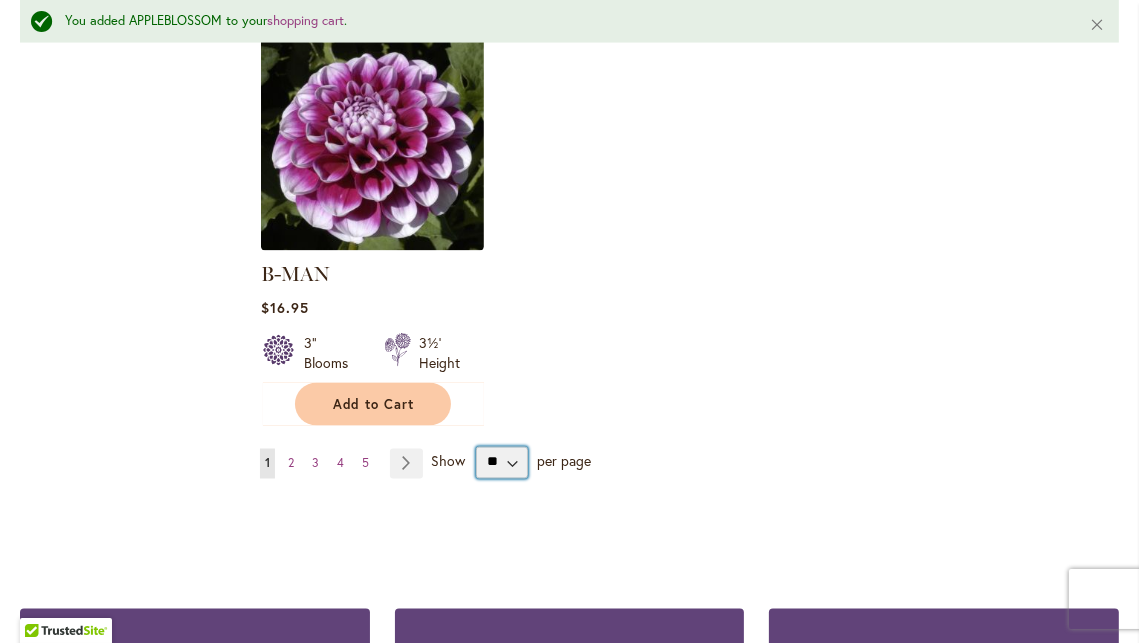 click on "**
**
**
**" at bounding box center [502, 463] 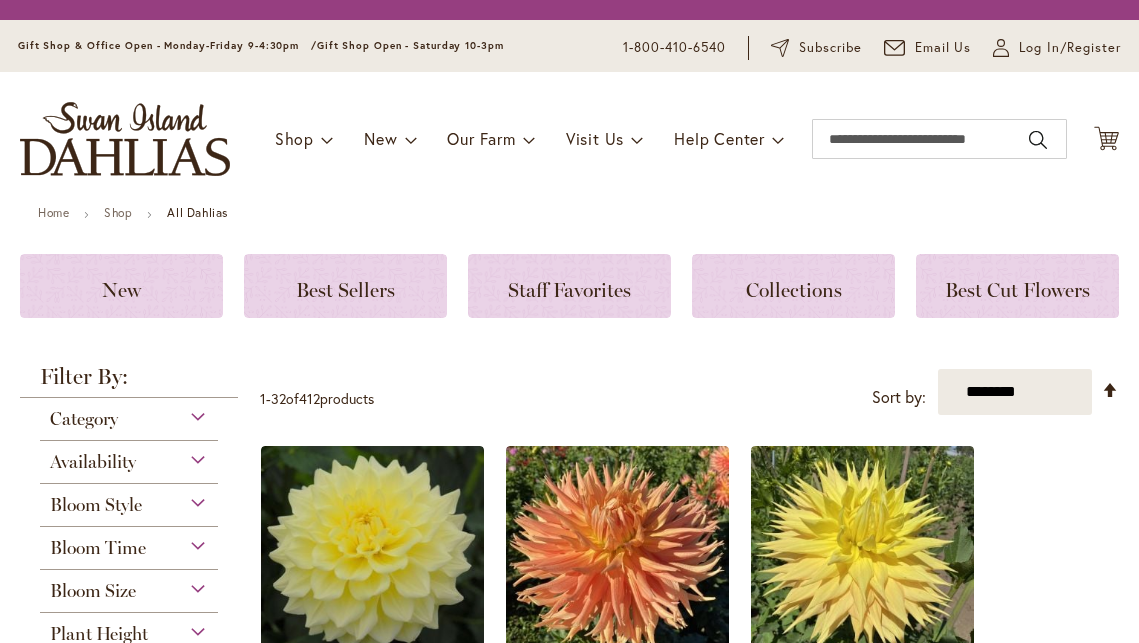 scroll, scrollTop: 0, scrollLeft: 0, axis: both 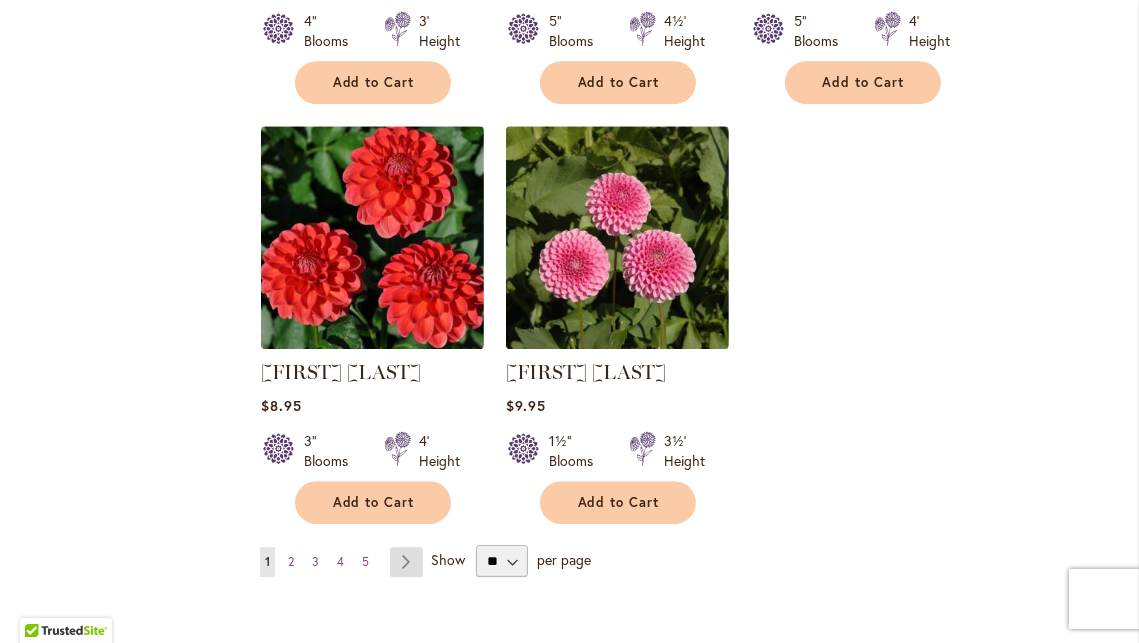 click on "Page
Next" at bounding box center [406, 562] 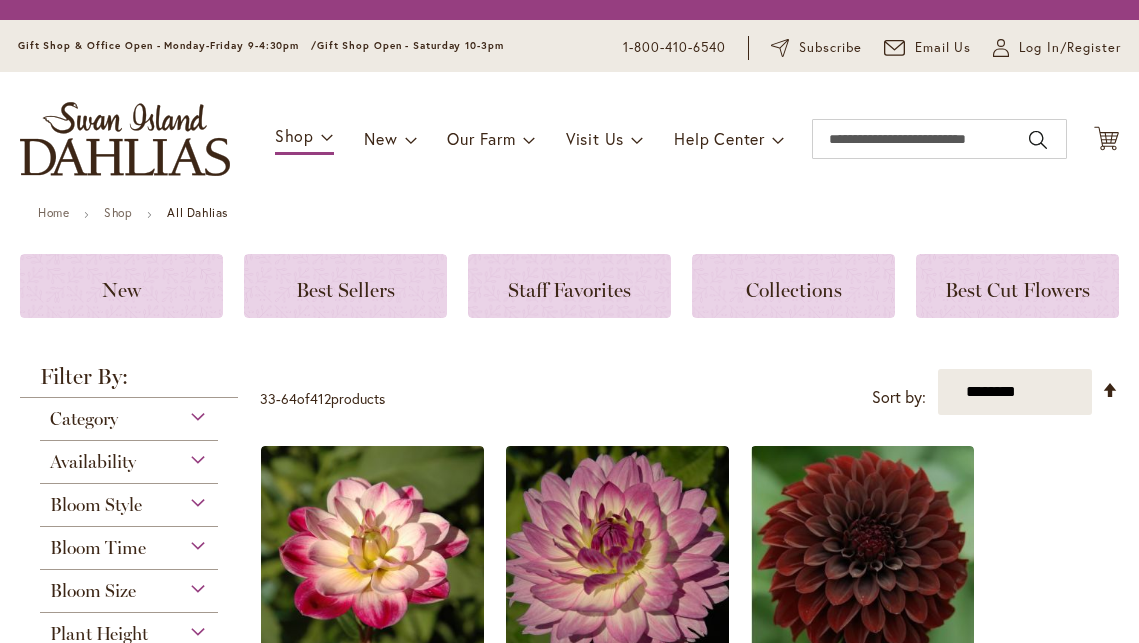 scroll, scrollTop: 0, scrollLeft: 0, axis: both 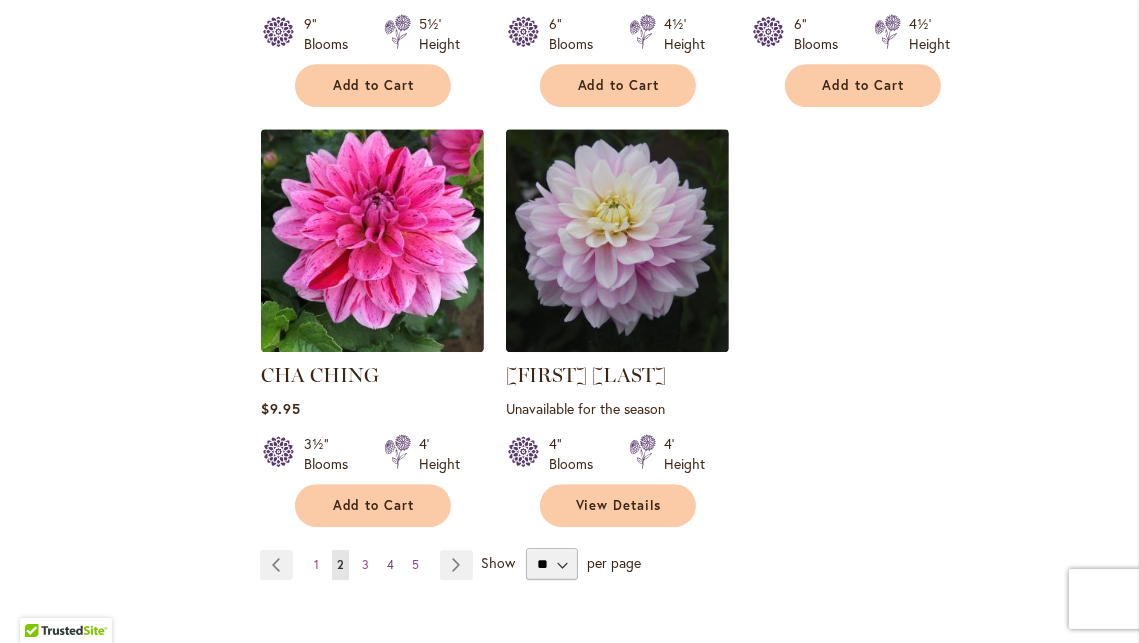click on "4" at bounding box center [390, 564] 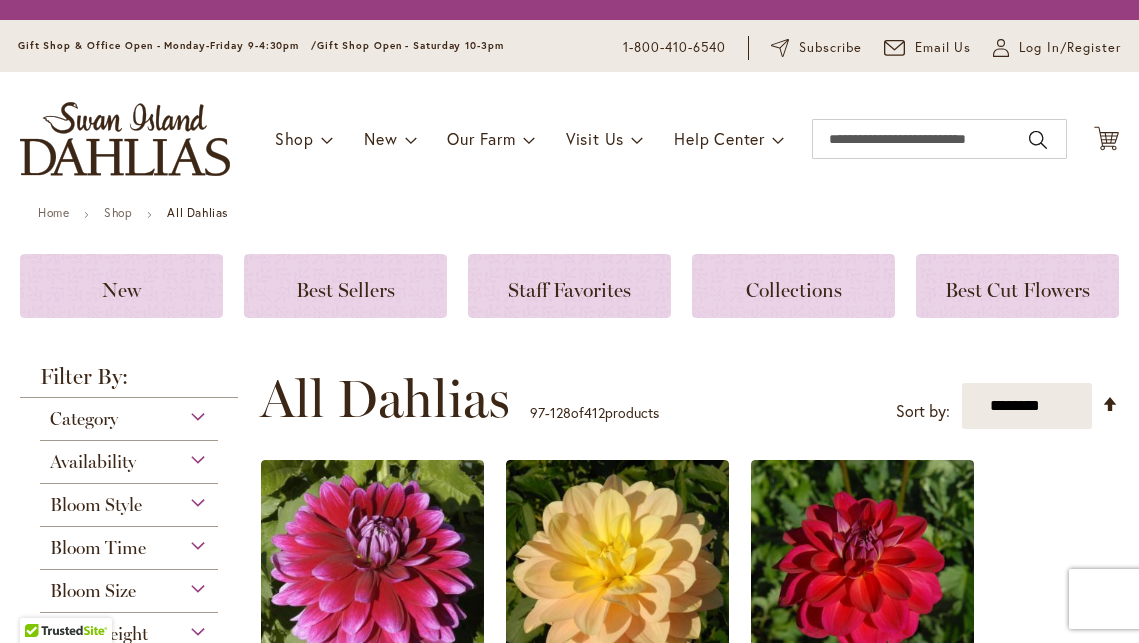 scroll, scrollTop: 0, scrollLeft: 0, axis: both 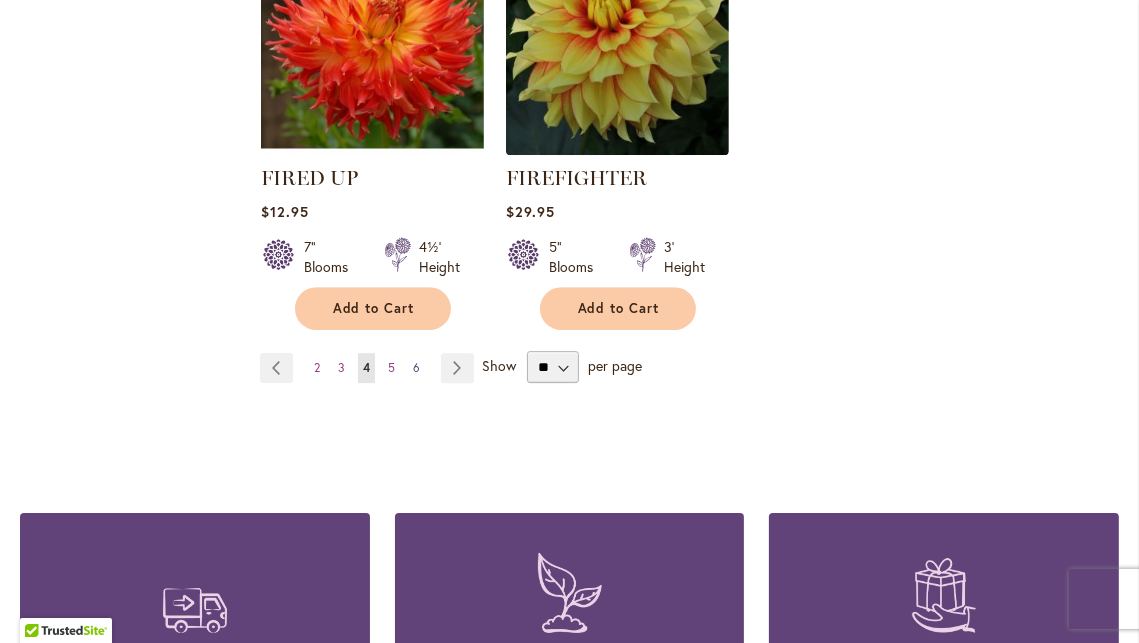 click on "6" at bounding box center (416, 367) 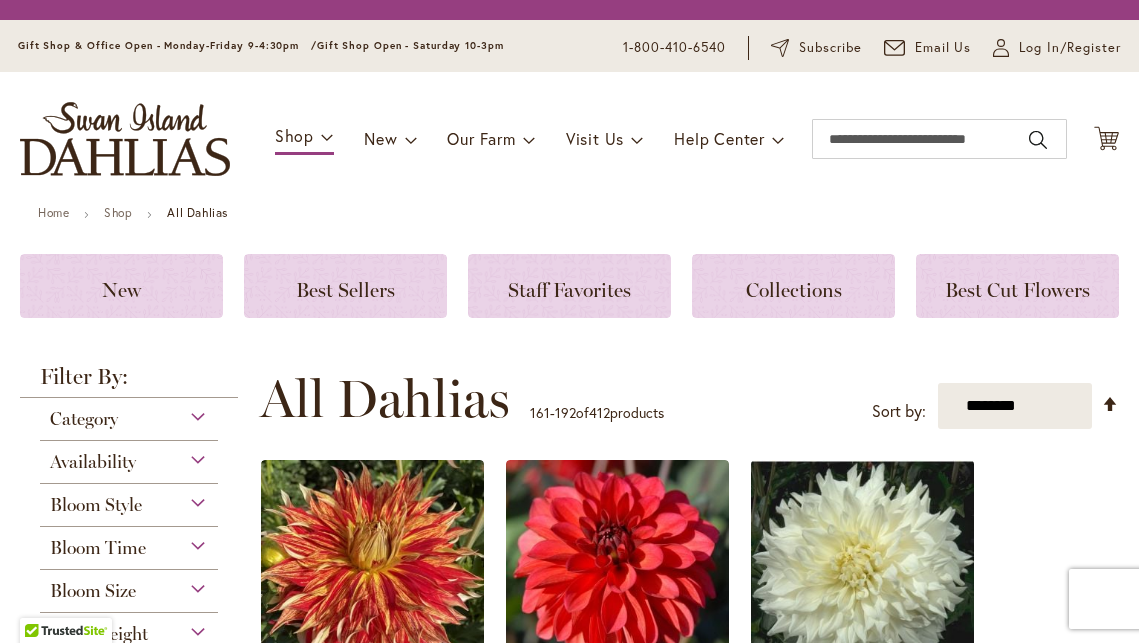scroll, scrollTop: 0, scrollLeft: 0, axis: both 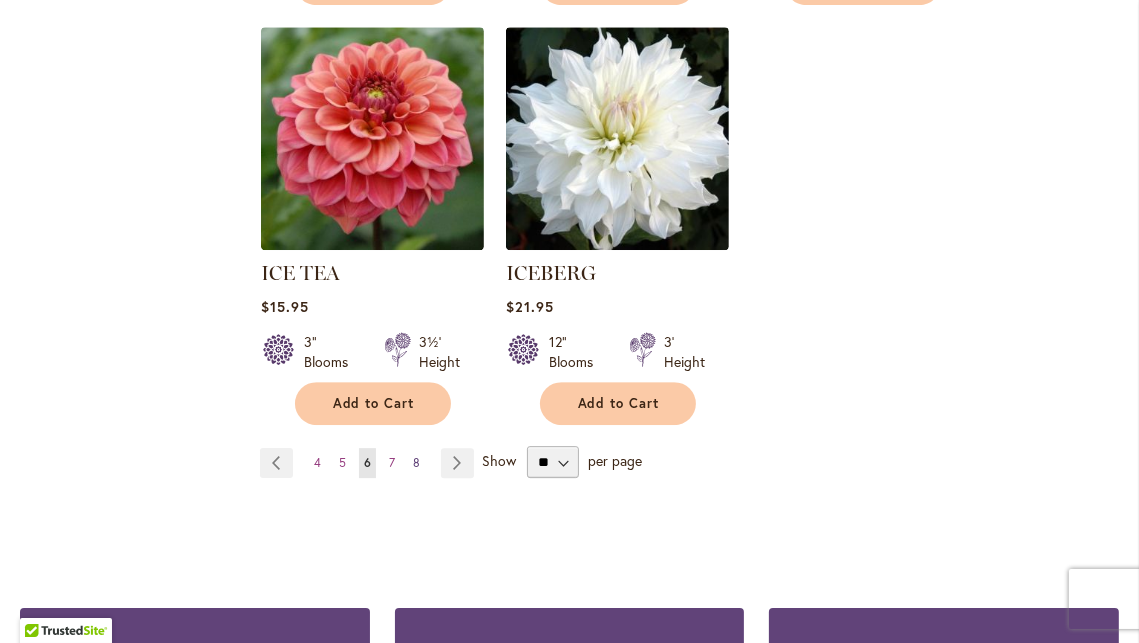 click on "8" at bounding box center (416, 462) 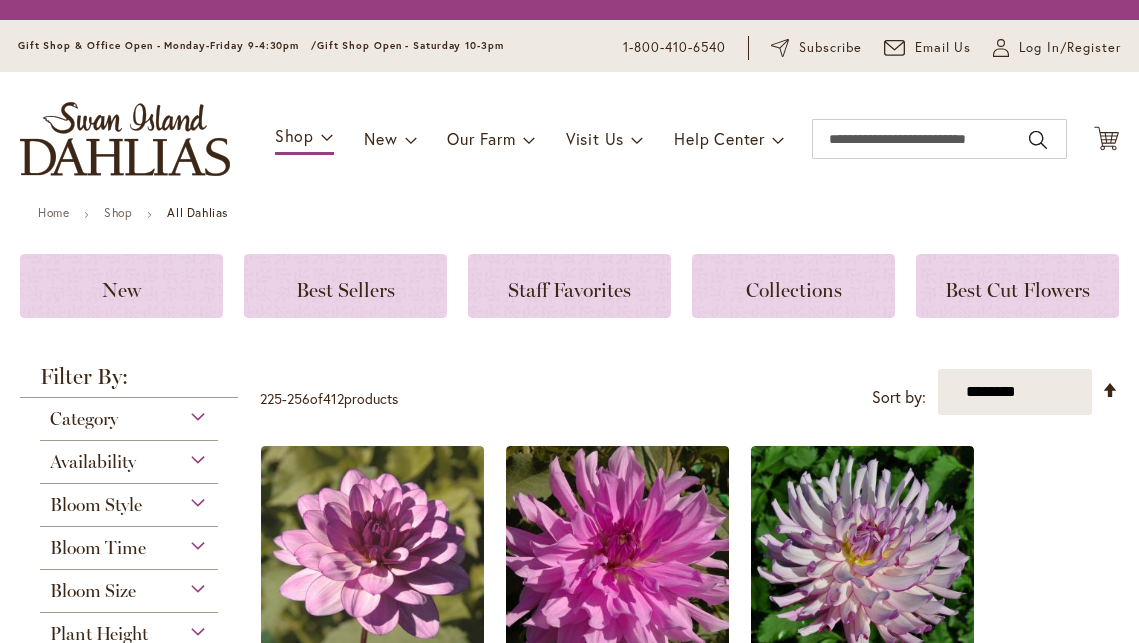 scroll, scrollTop: 0, scrollLeft: 0, axis: both 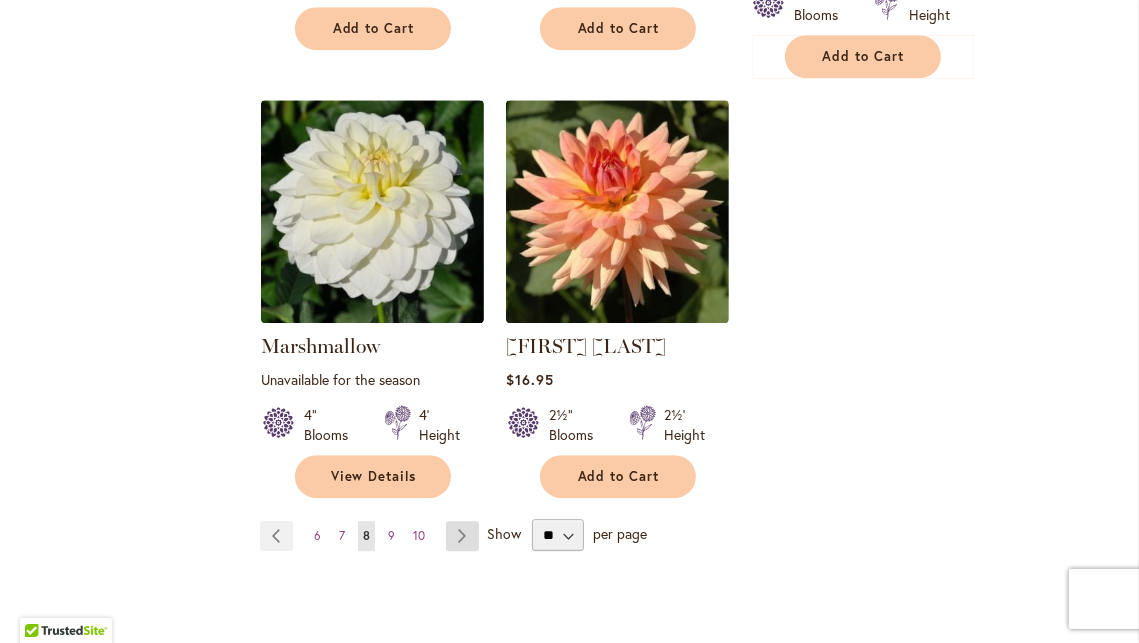 click on "Page
Next" at bounding box center [462, 536] 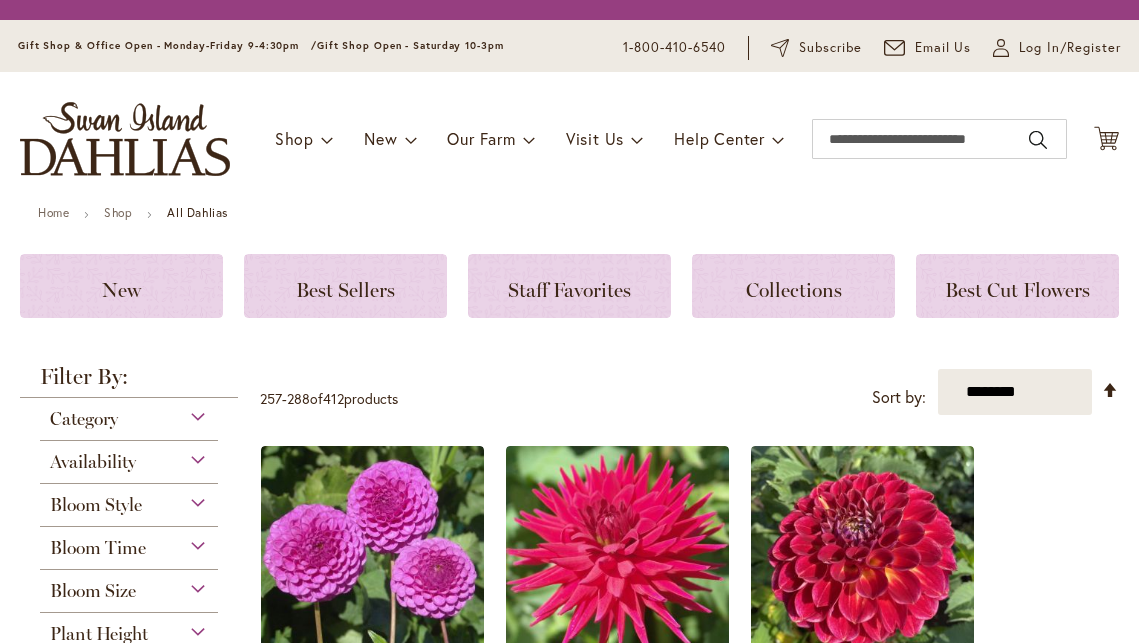 scroll, scrollTop: 0, scrollLeft: 0, axis: both 